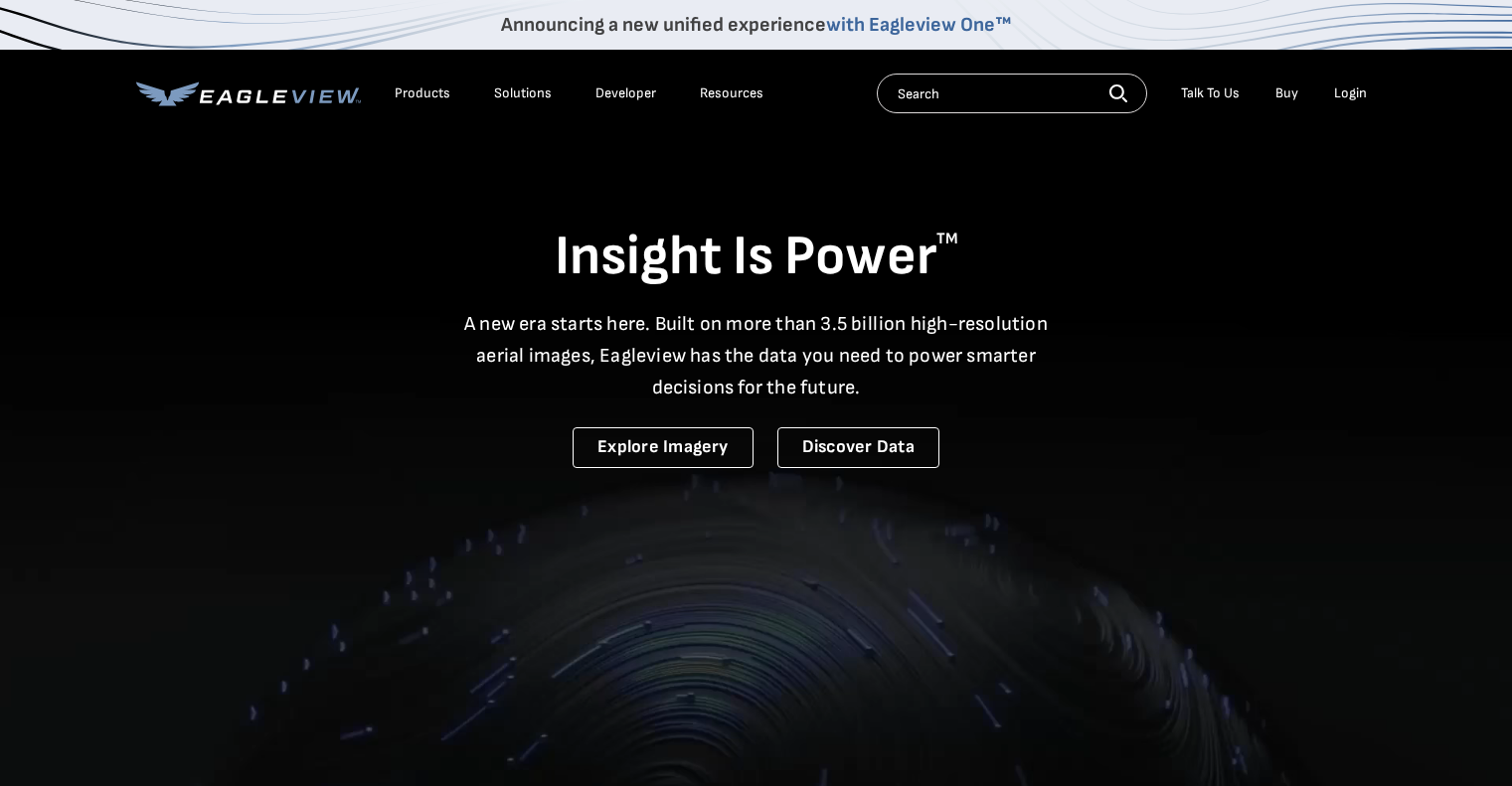 scroll, scrollTop: 0, scrollLeft: 0, axis: both 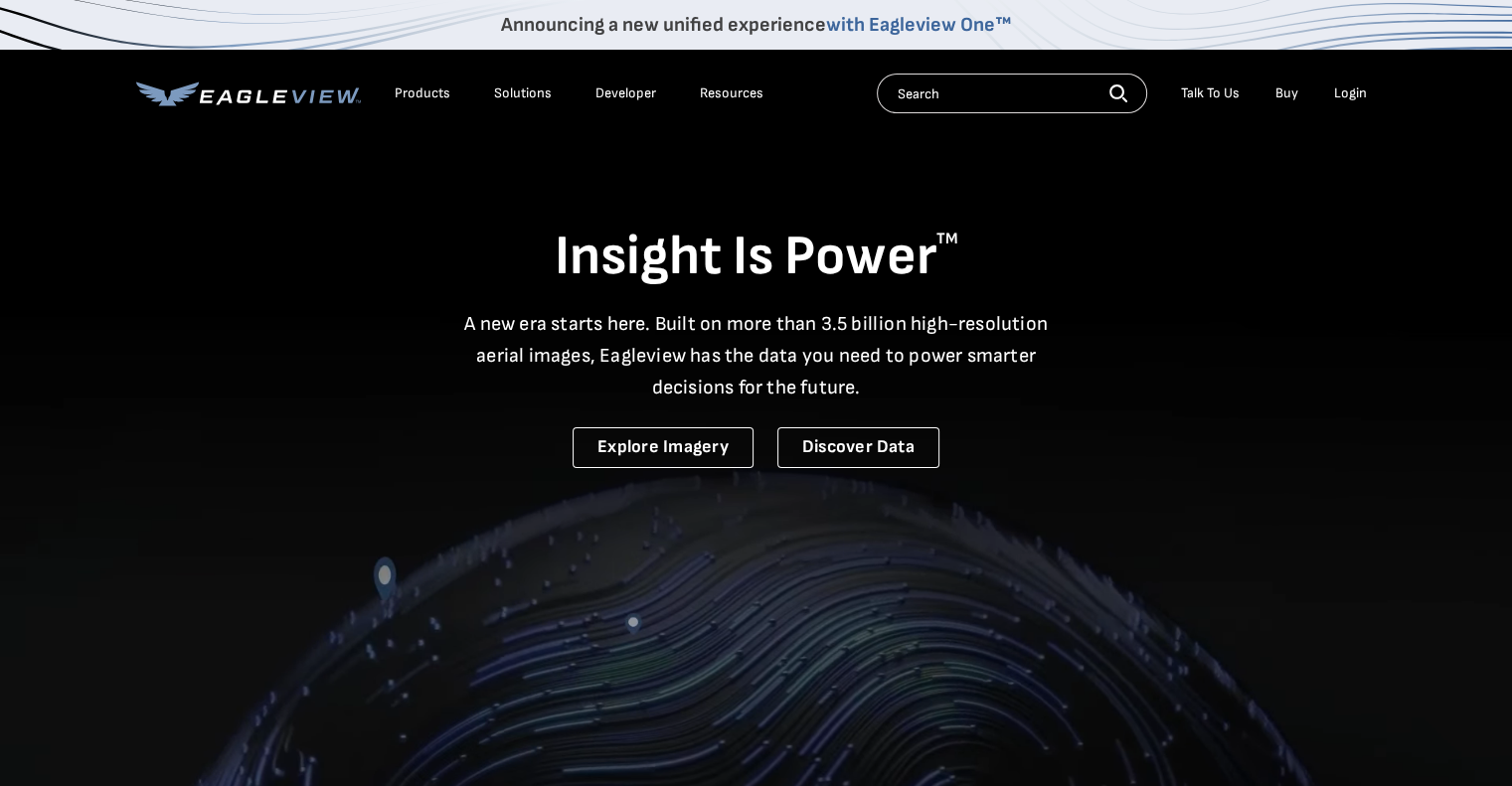click on "Login" at bounding box center [1350, 93] 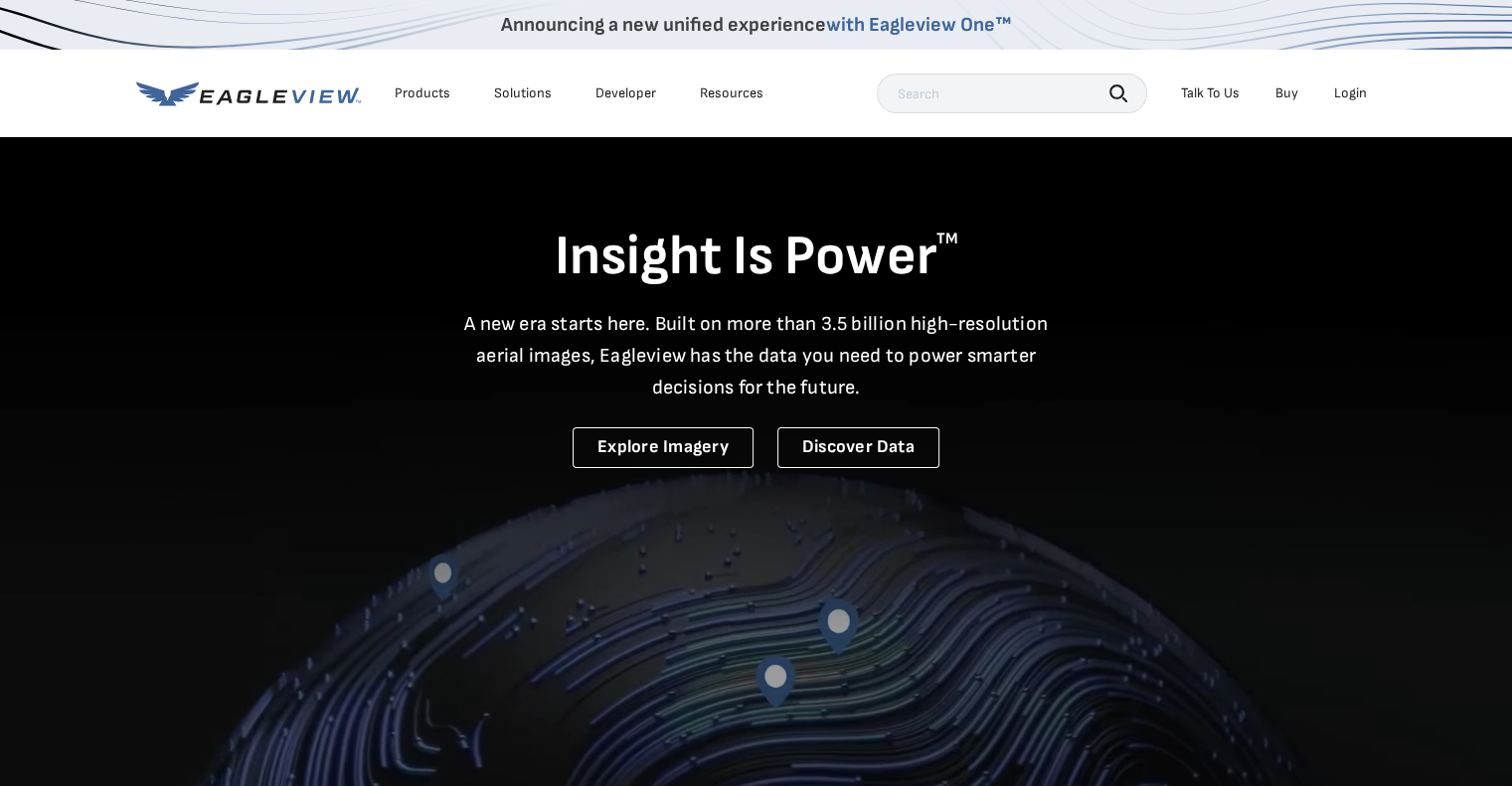 click on "Login" at bounding box center (1350, 93) 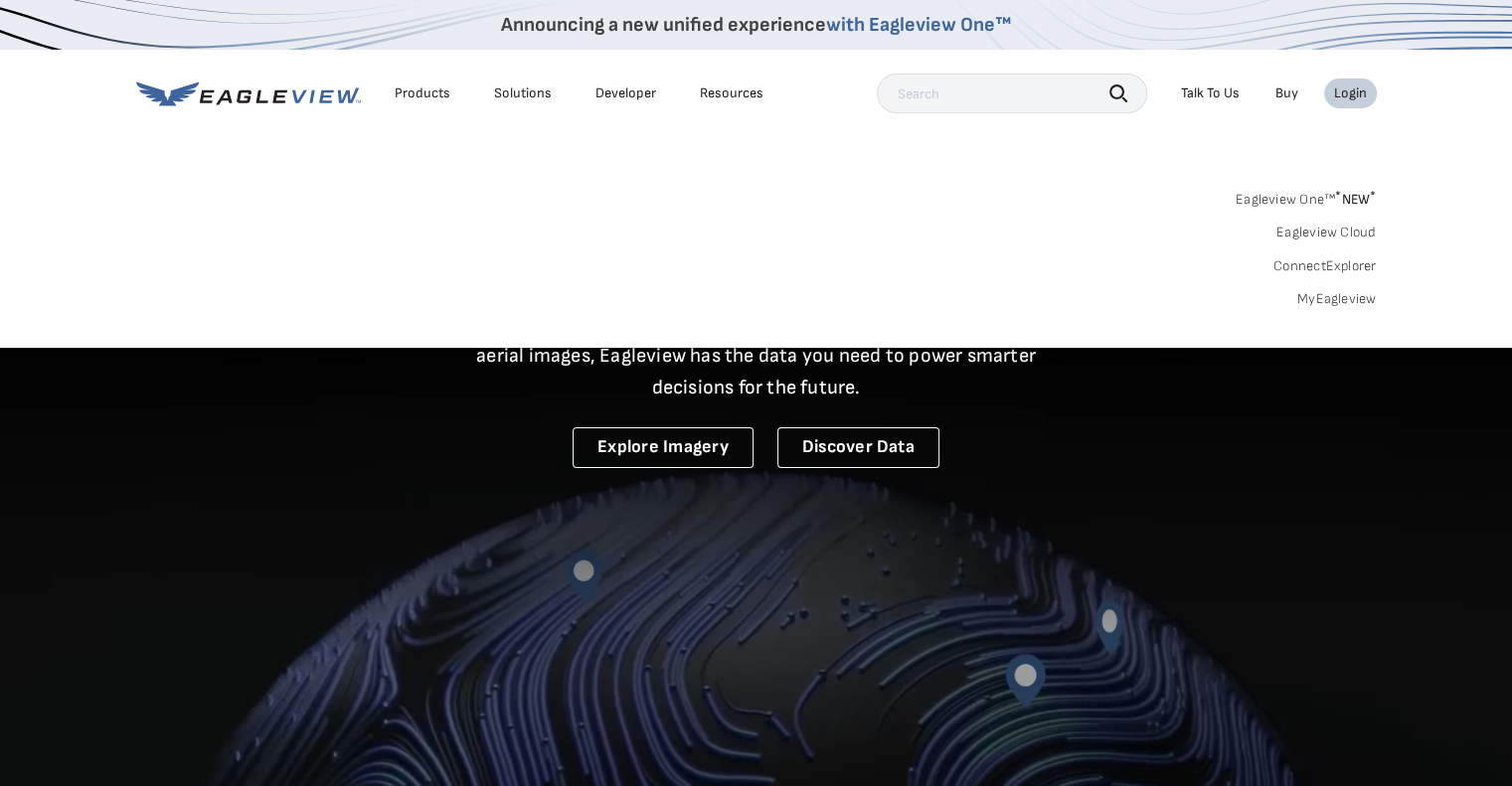 click on "MyEagleview" at bounding box center [1337, 299] 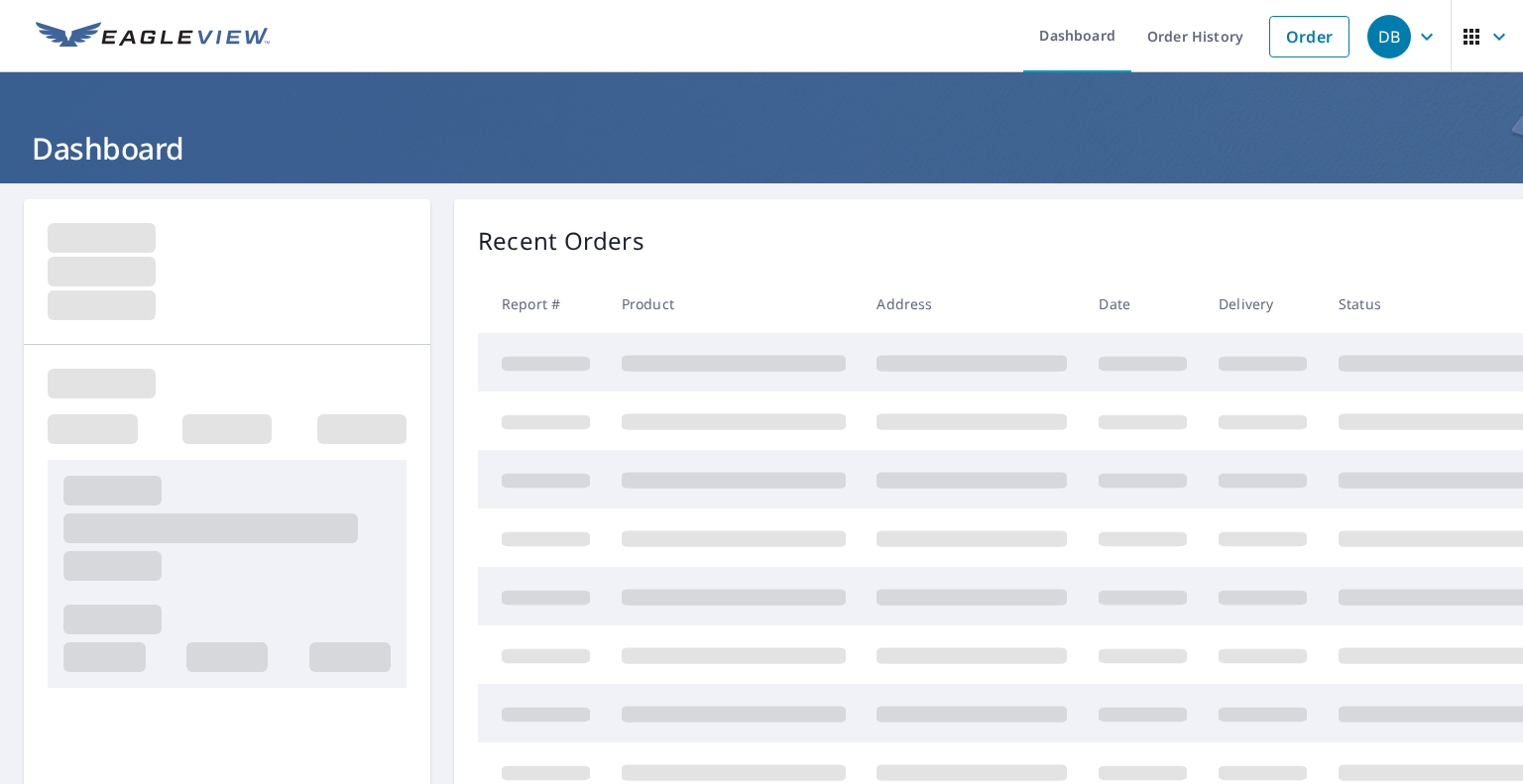scroll, scrollTop: 0, scrollLeft: 0, axis: both 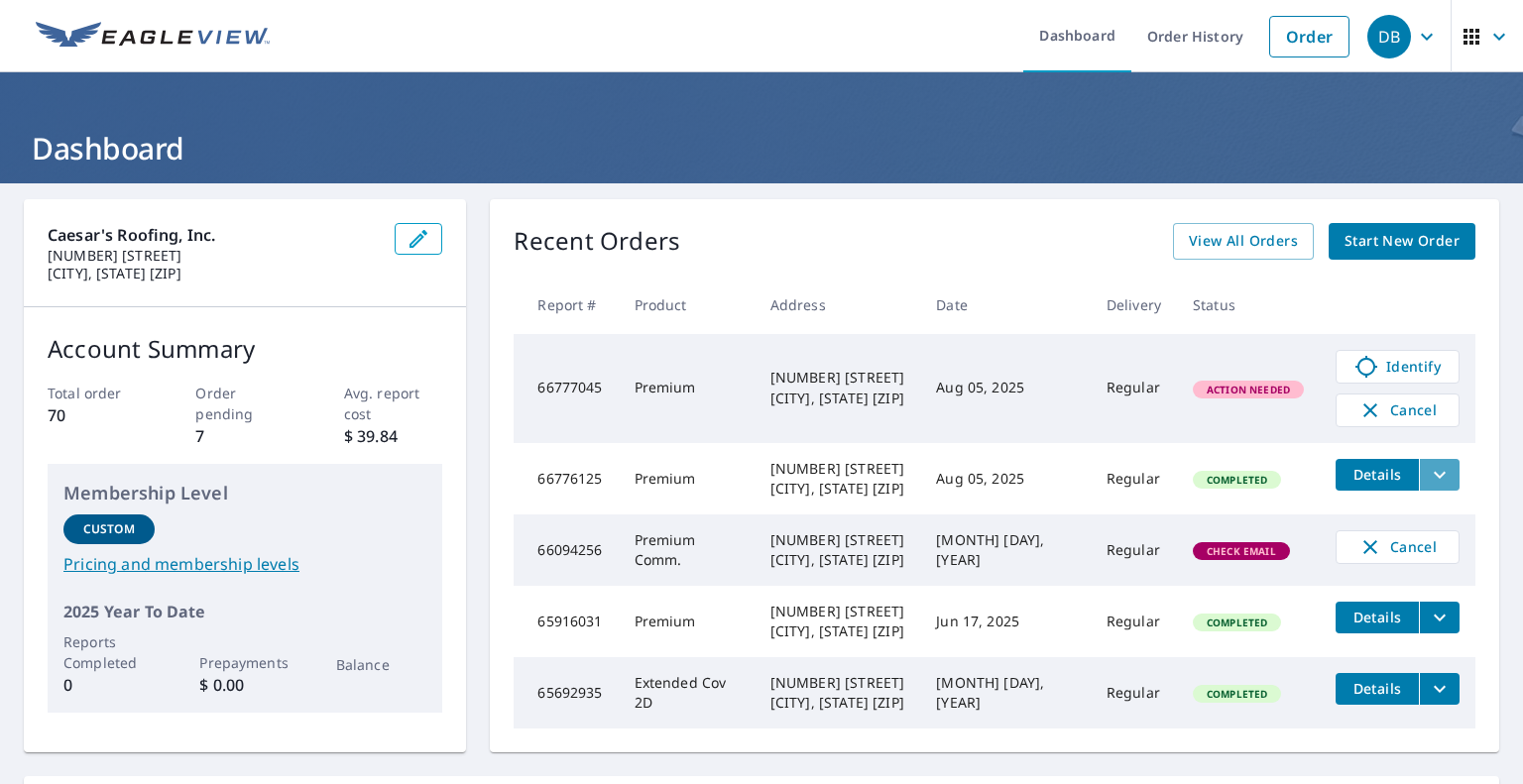 click 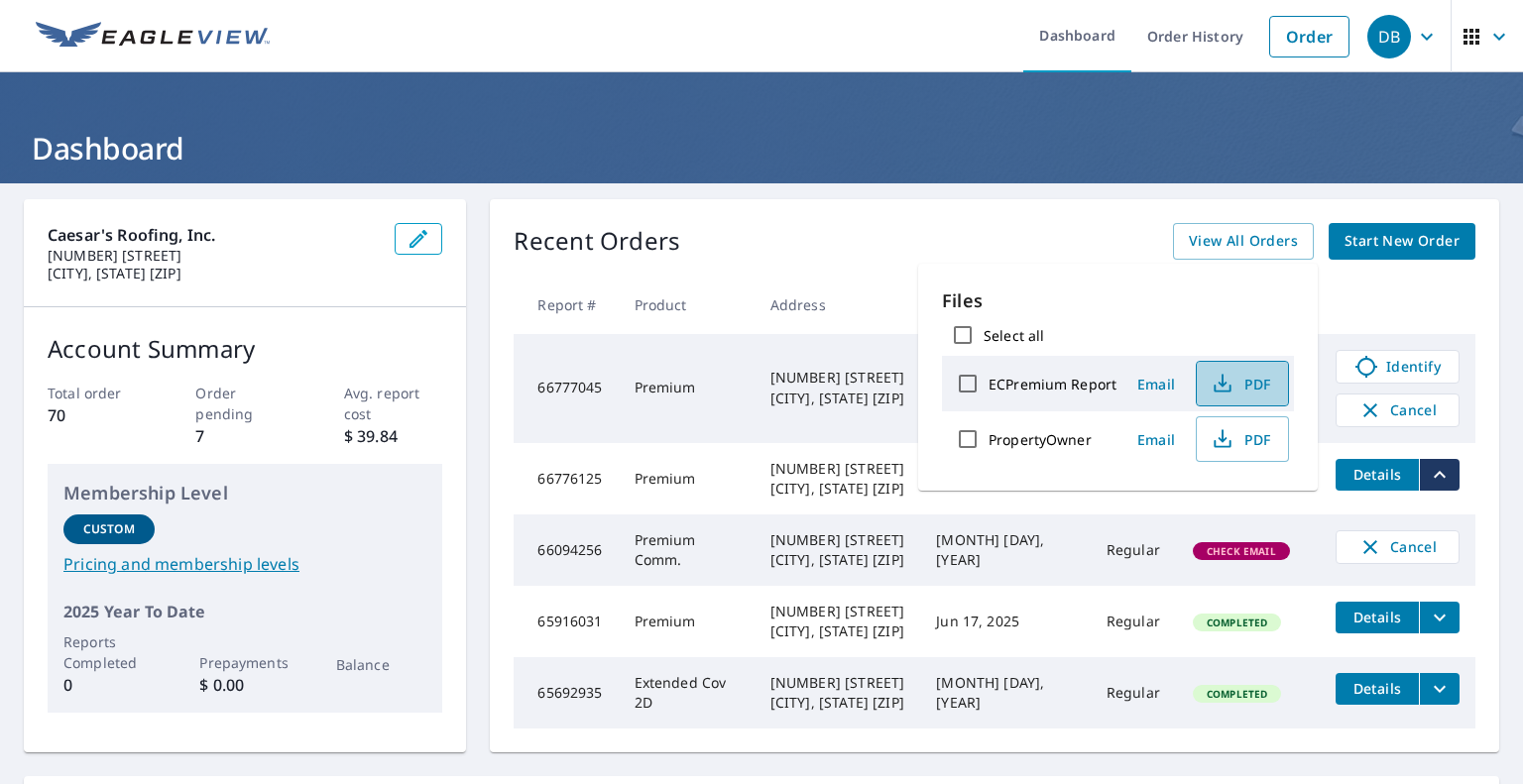 click on "PDF" at bounding box center [1240, 384] 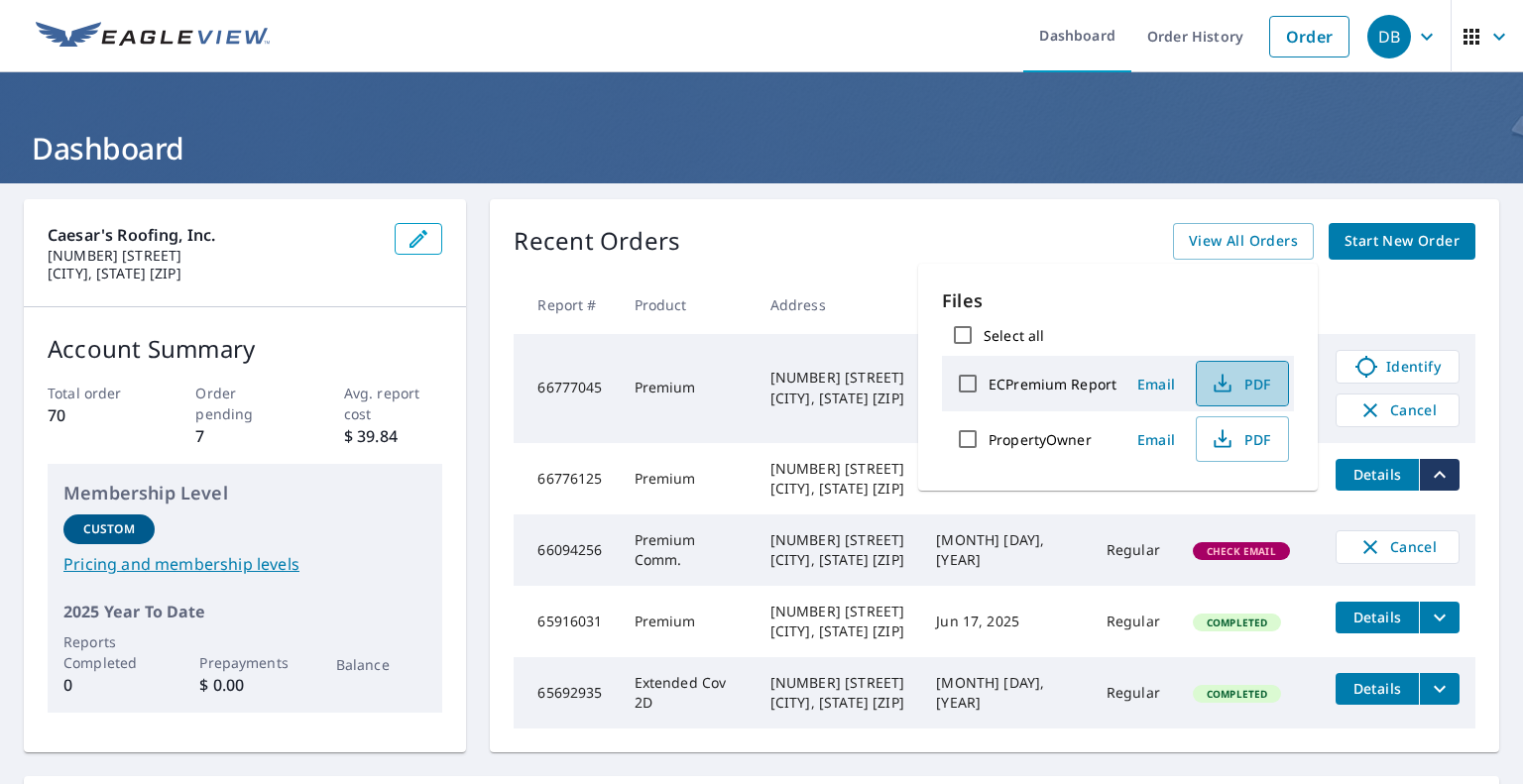 click on "PDF" at bounding box center (1240, 384) 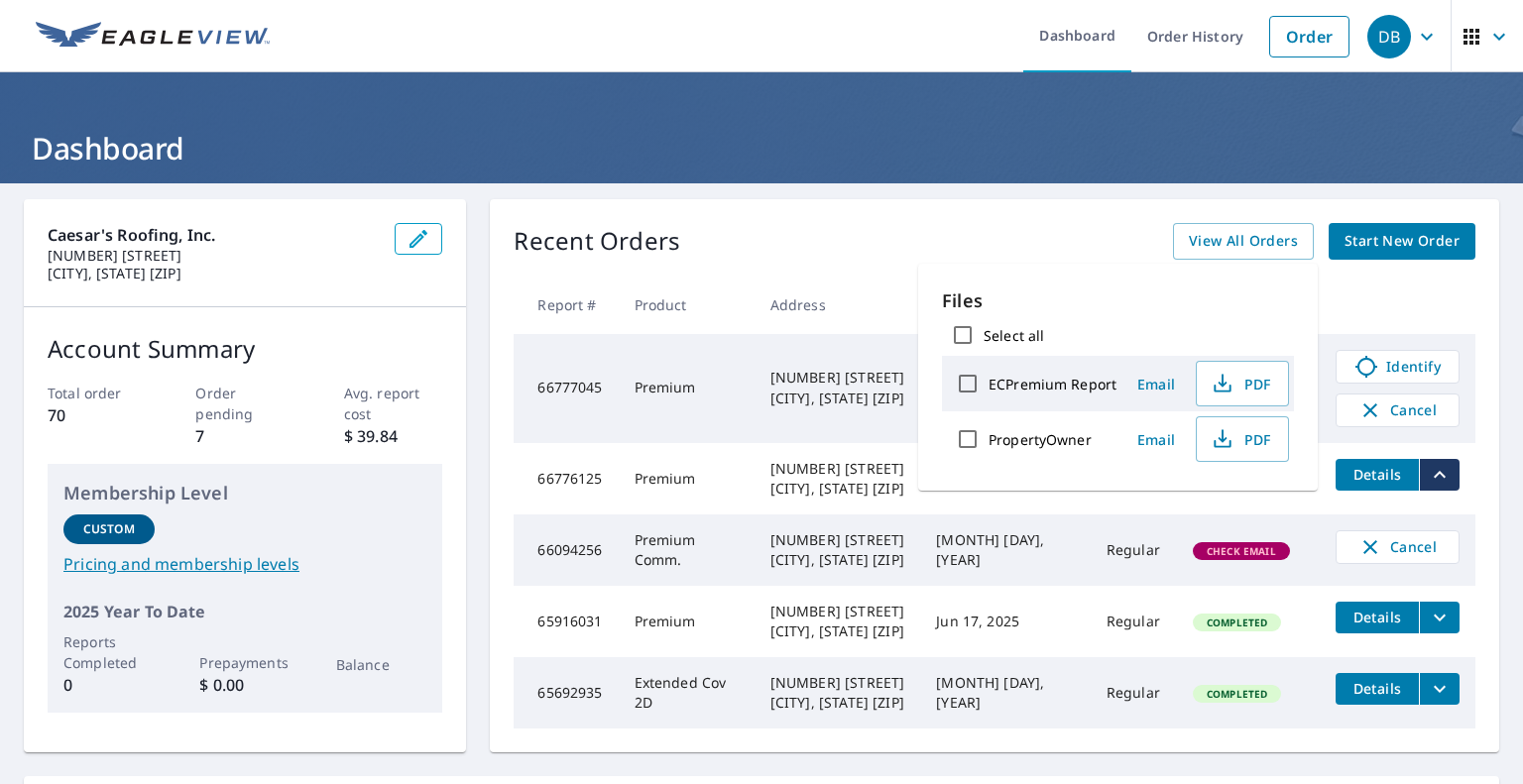 click at bounding box center [1397, 304] 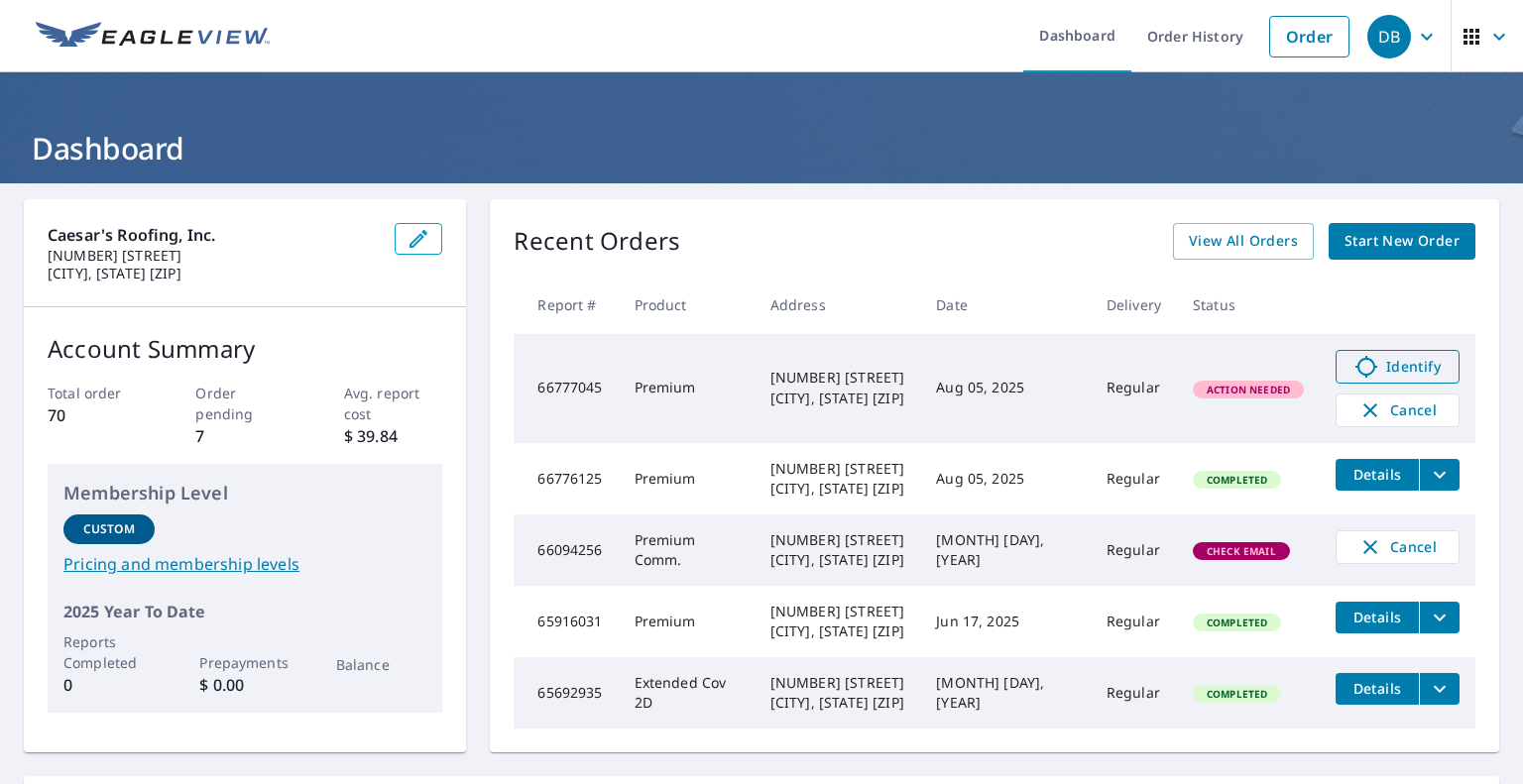 click on "Identify" at bounding box center (1397, 367) 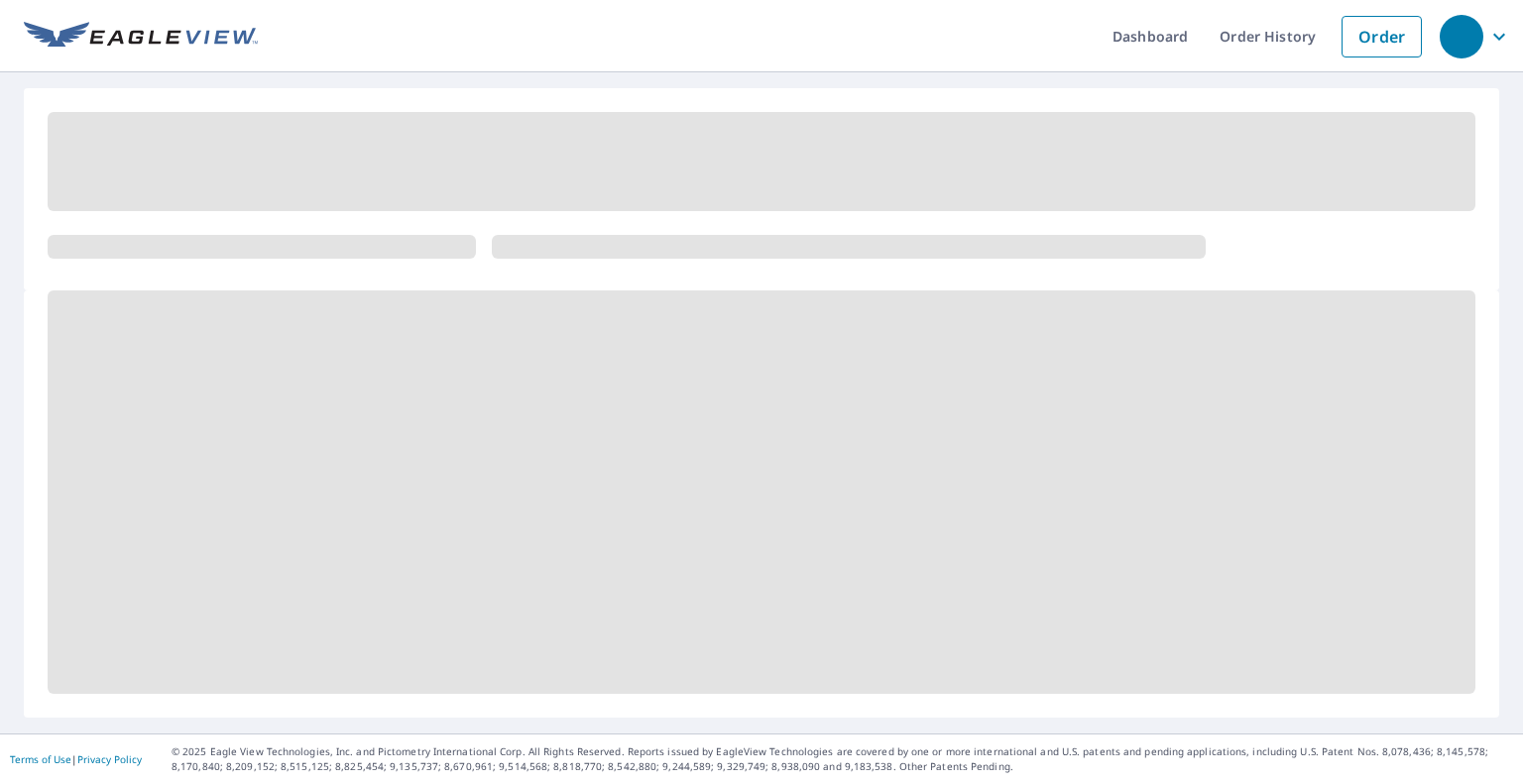 scroll, scrollTop: 0, scrollLeft: 0, axis: both 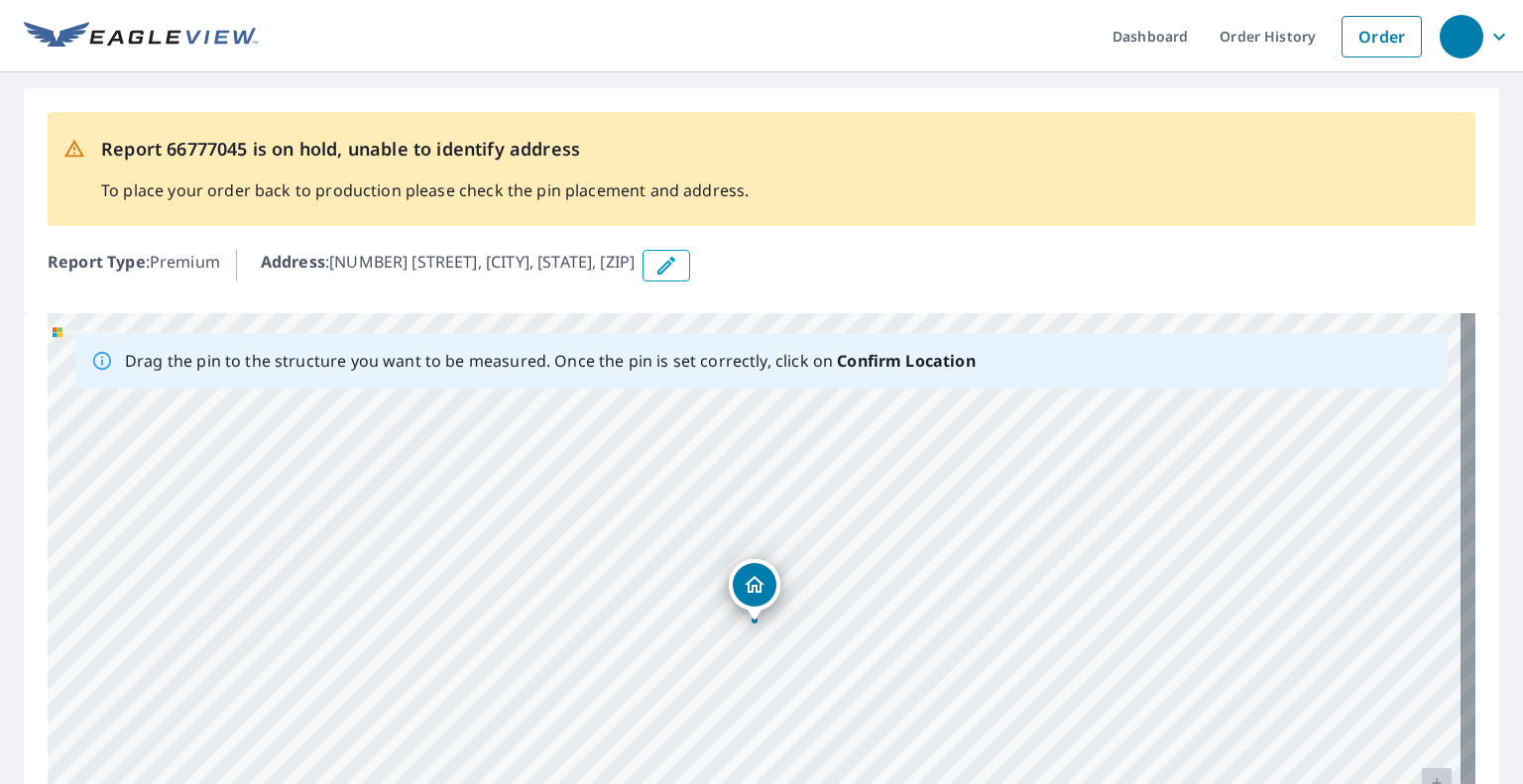 click at bounding box center [755, 585] 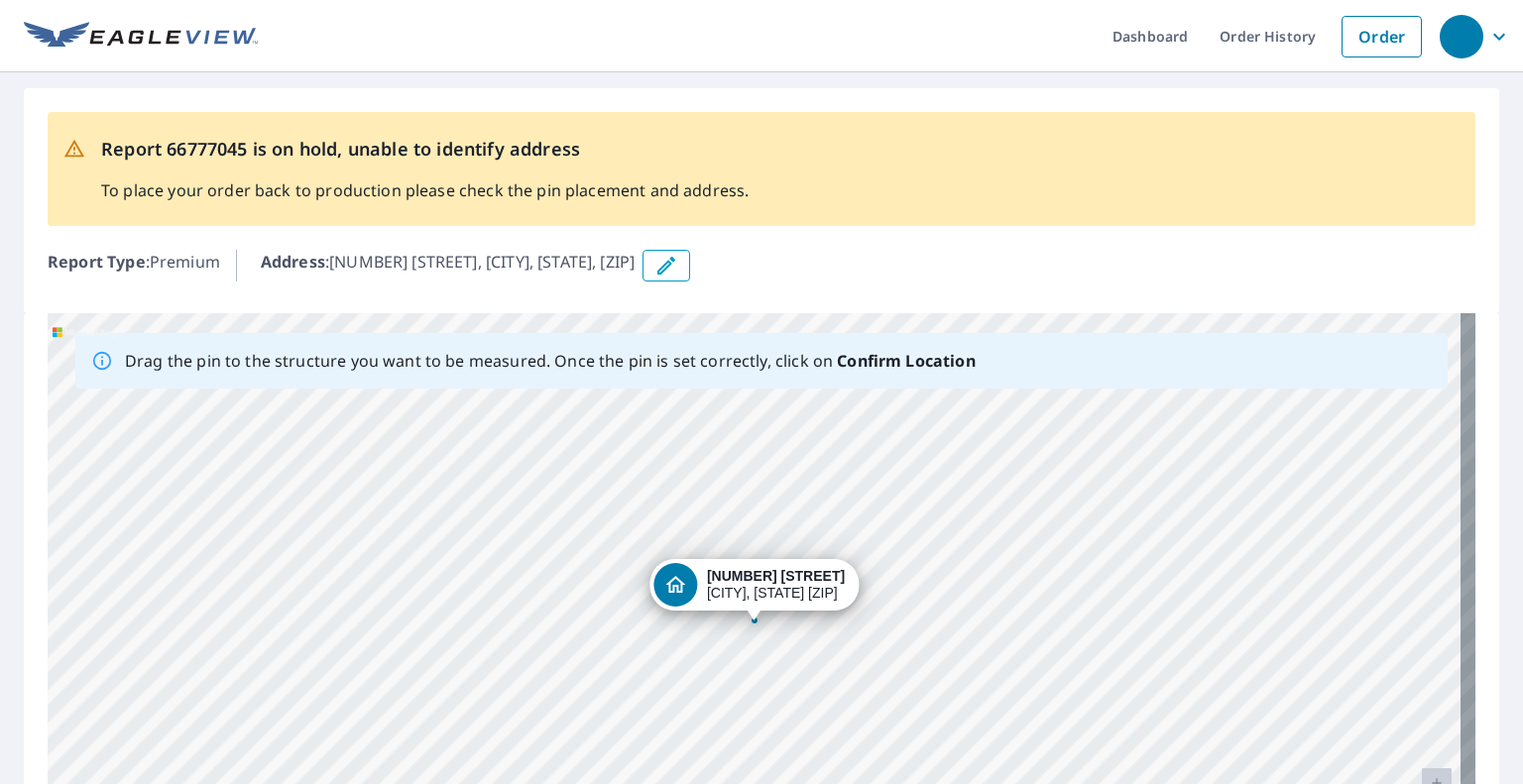 click on "1000 Highland St" at bounding box center [775, 576] 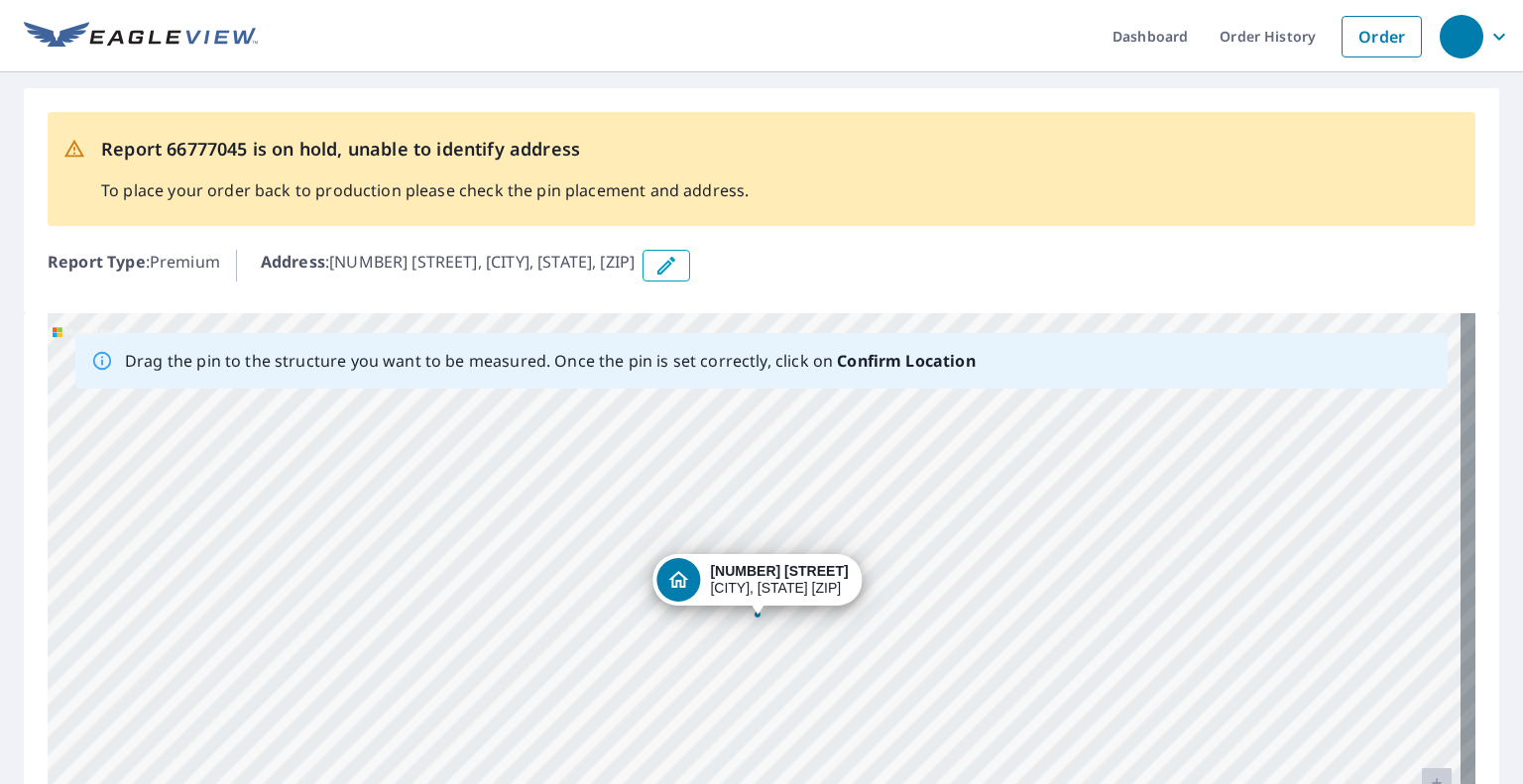 click on "1000 Highland St South Hamilton, MA 01982" at bounding box center [762, 623] 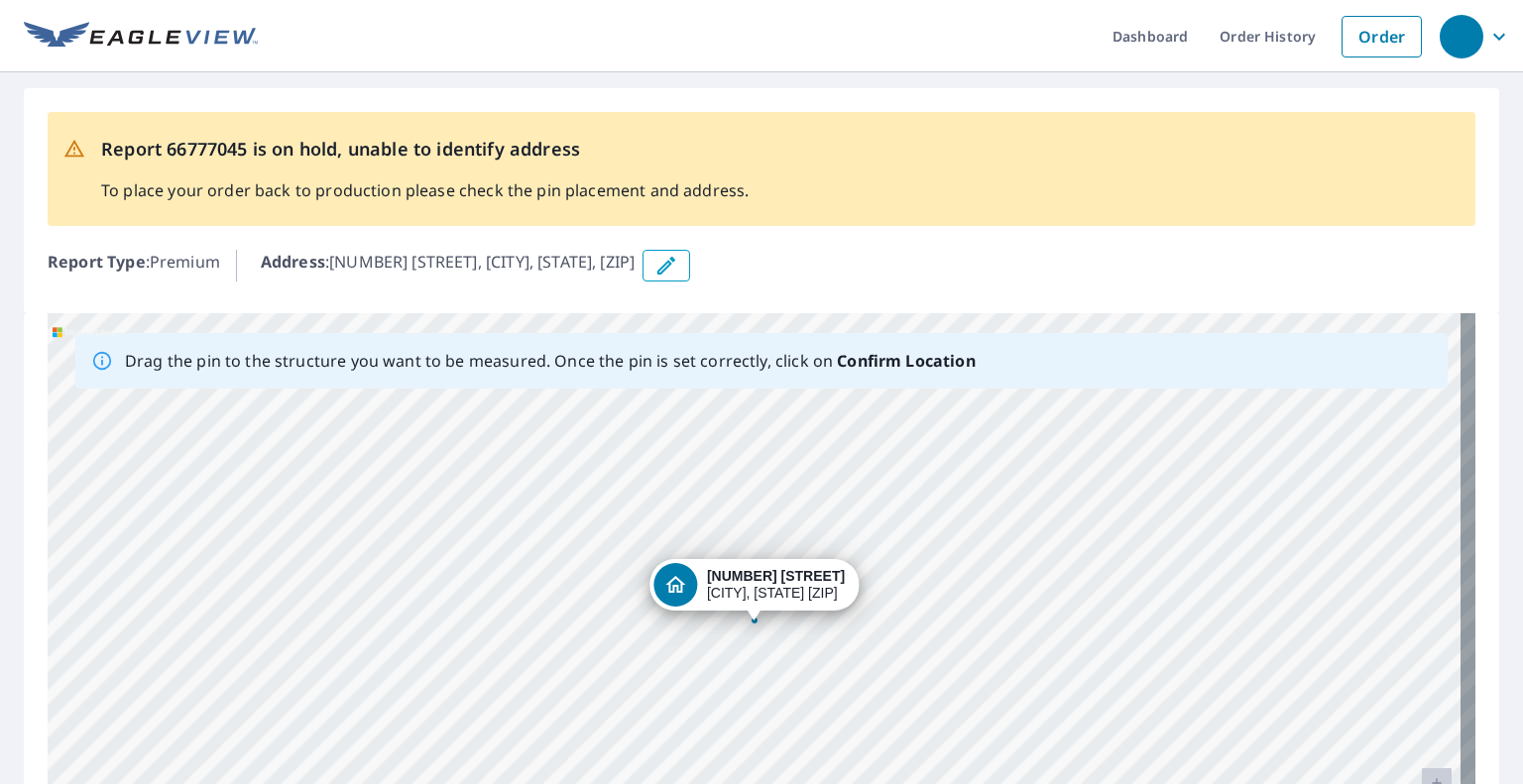 click on "1000 Highland St South Hamilton, MA 01982" at bounding box center [762, 623] 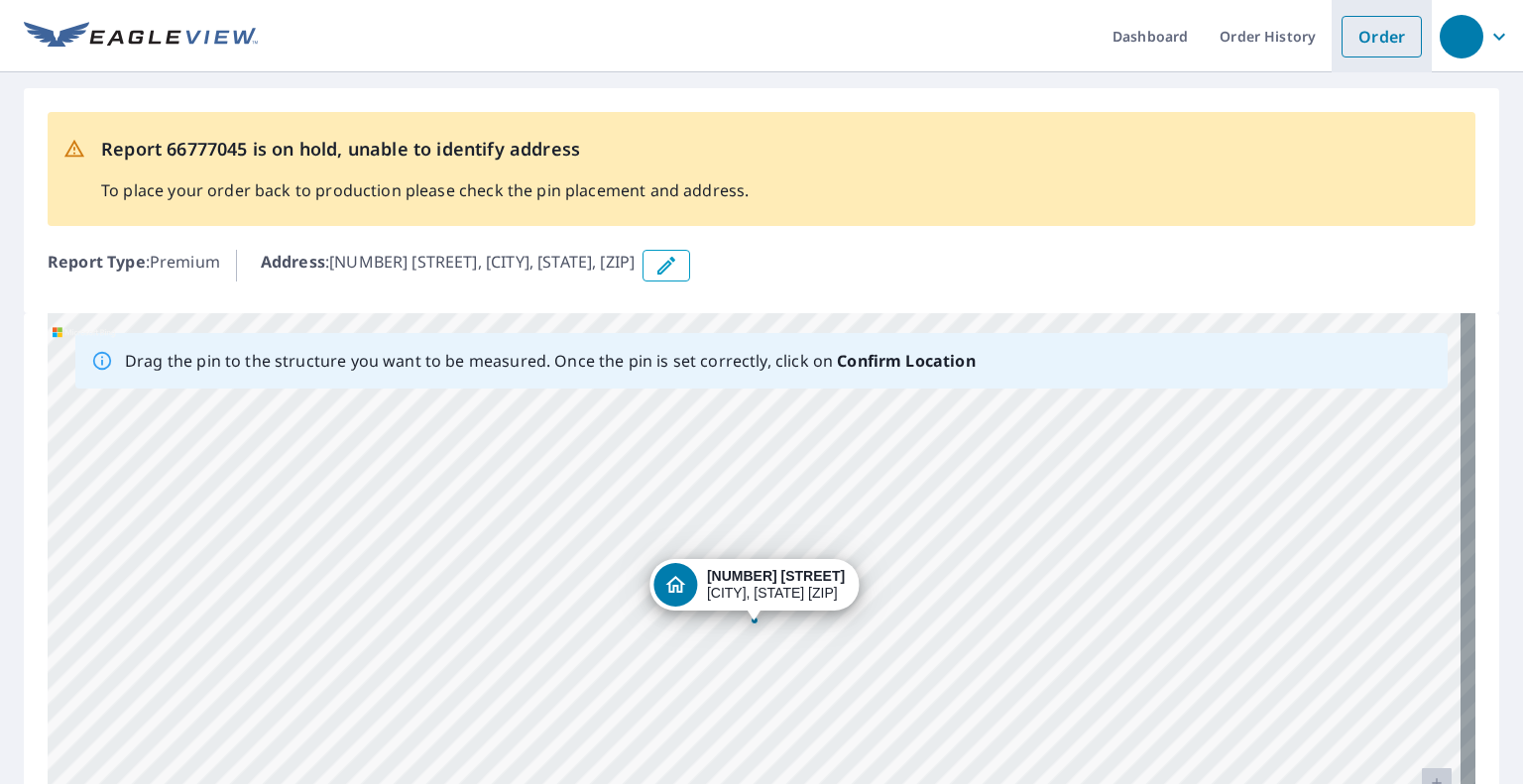 click on "Order" at bounding box center [1381, 37] 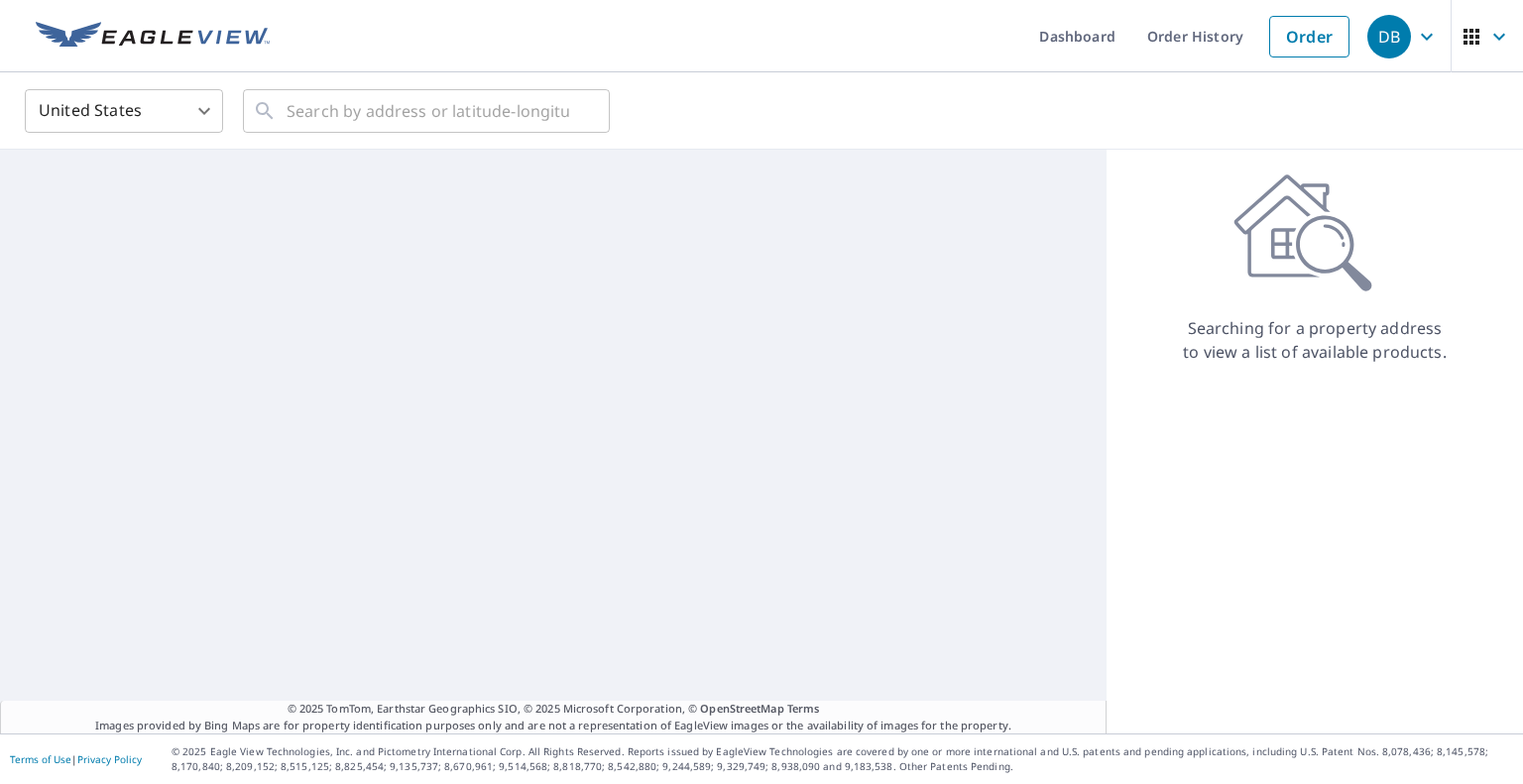 scroll, scrollTop: 0, scrollLeft: 0, axis: both 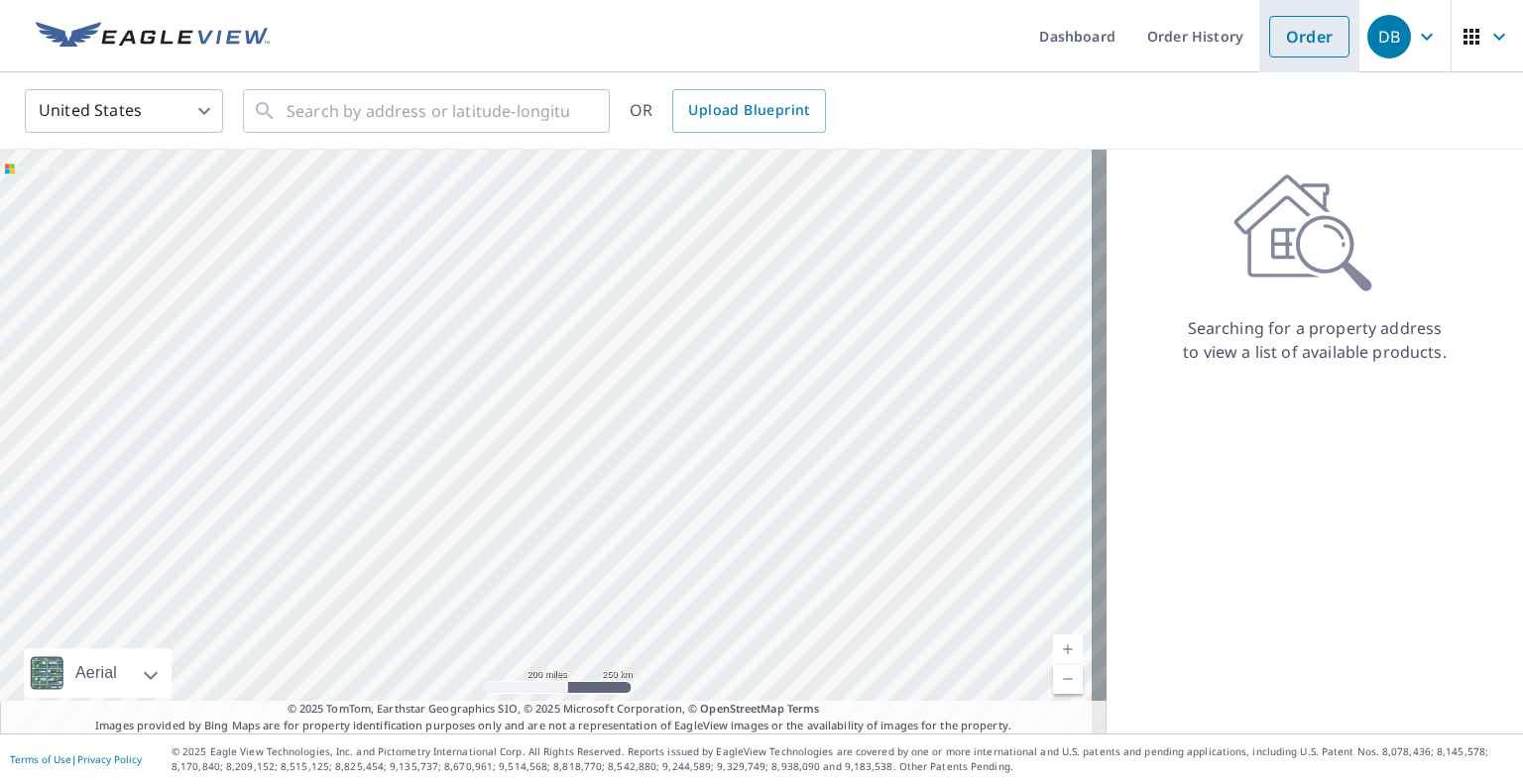 click on "Order" at bounding box center (1309, 37) 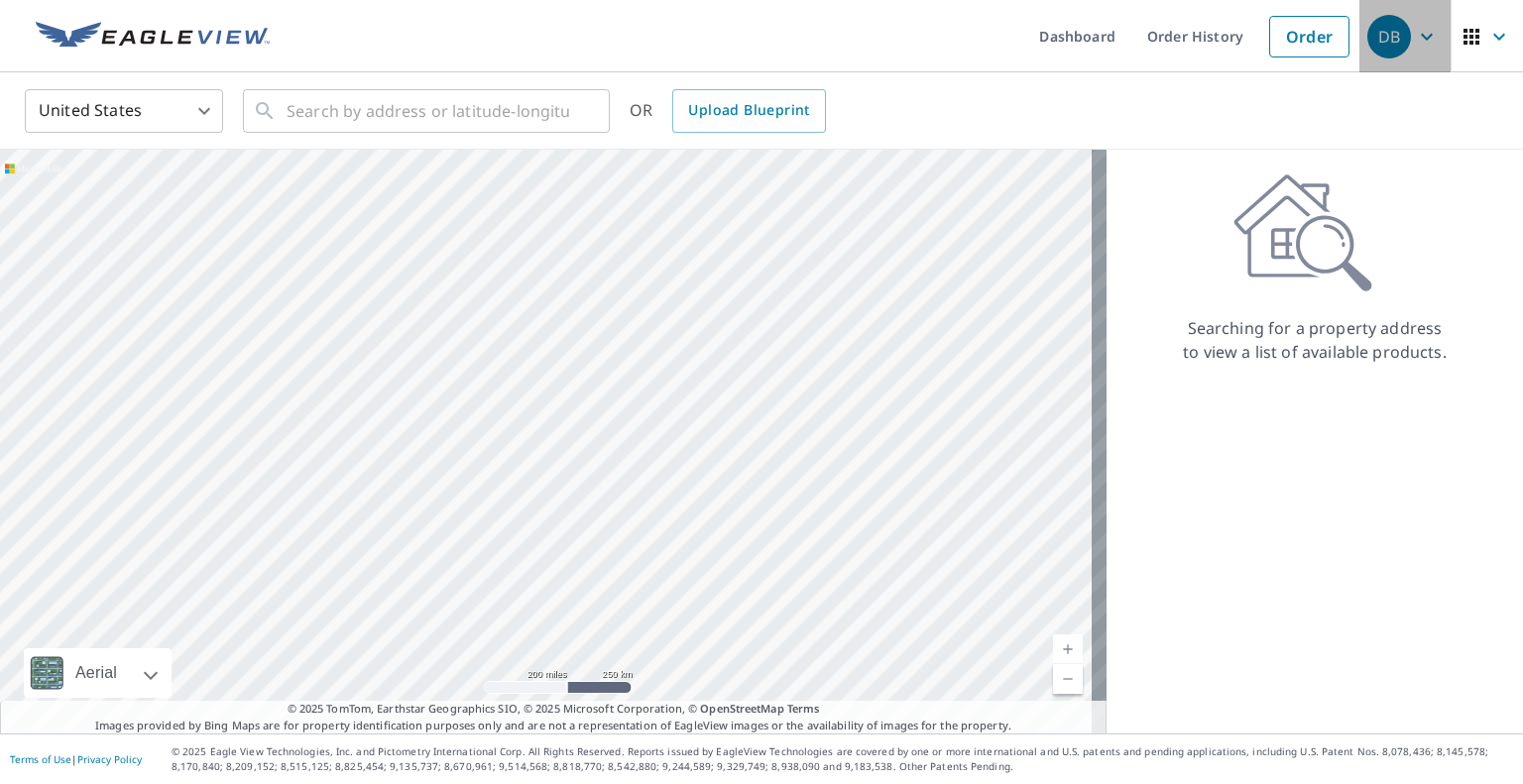 click on "DB" at bounding box center [1389, 37] 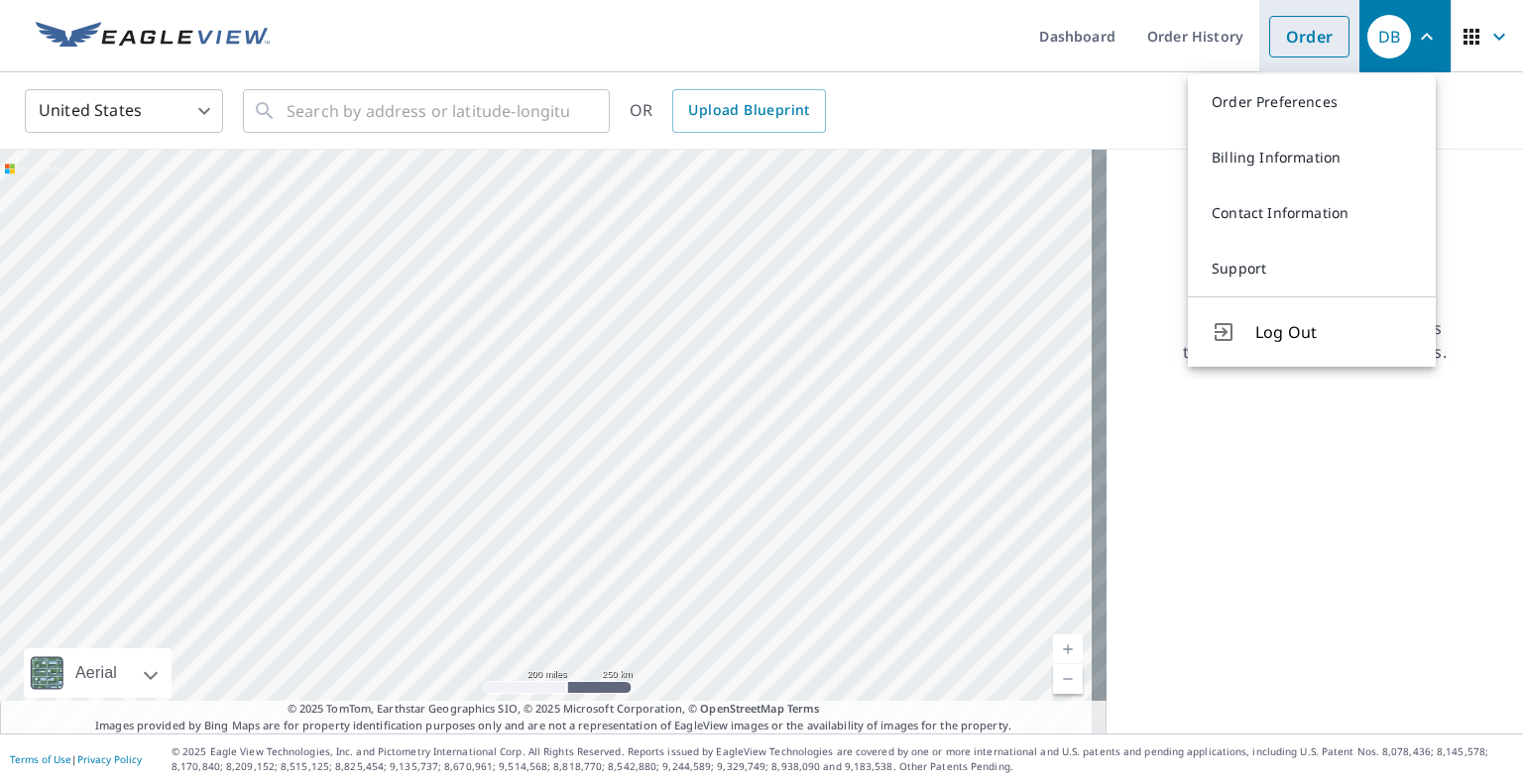 click on "Order" at bounding box center (1309, 37) 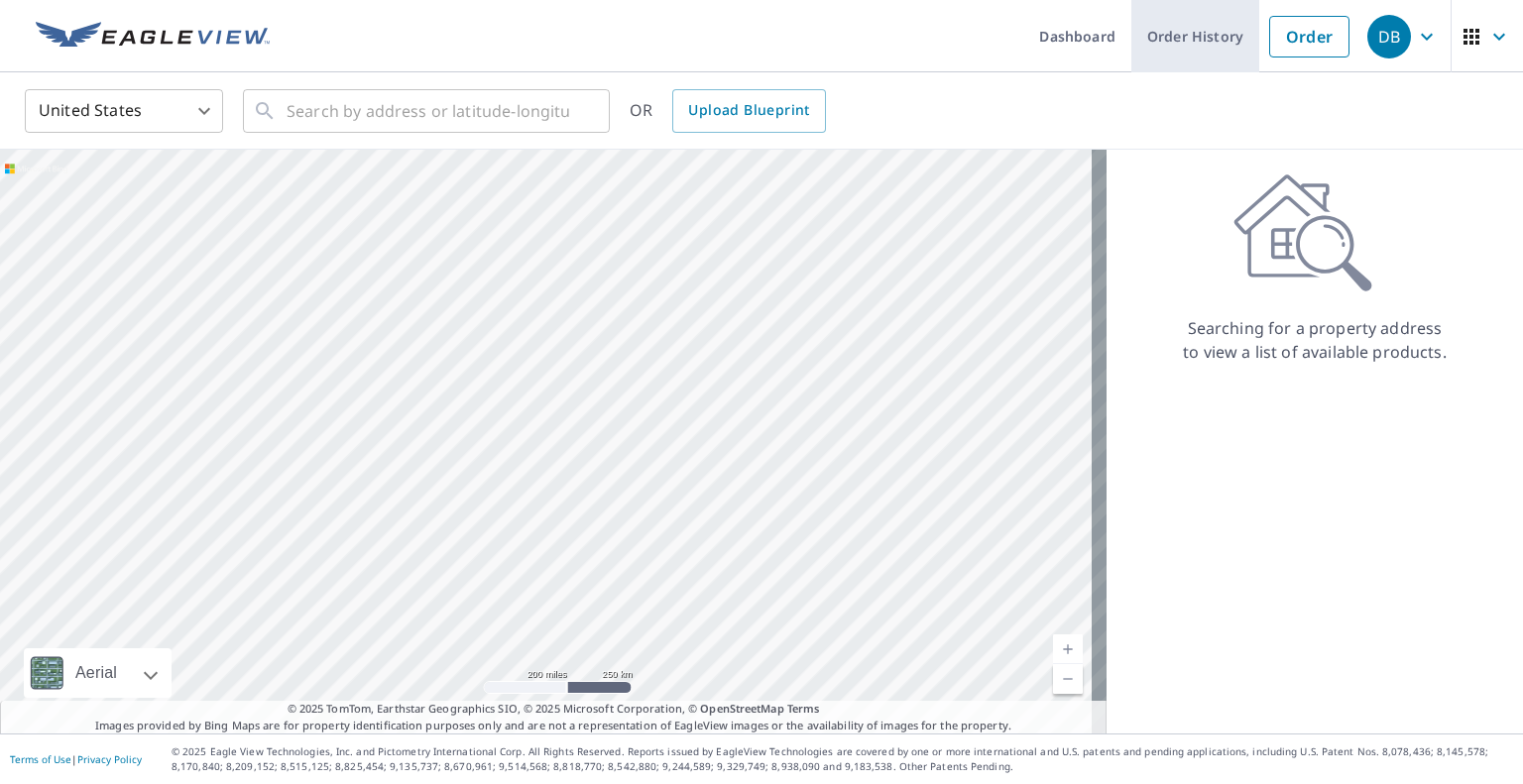 click on "Order History" at bounding box center (1195, 36) 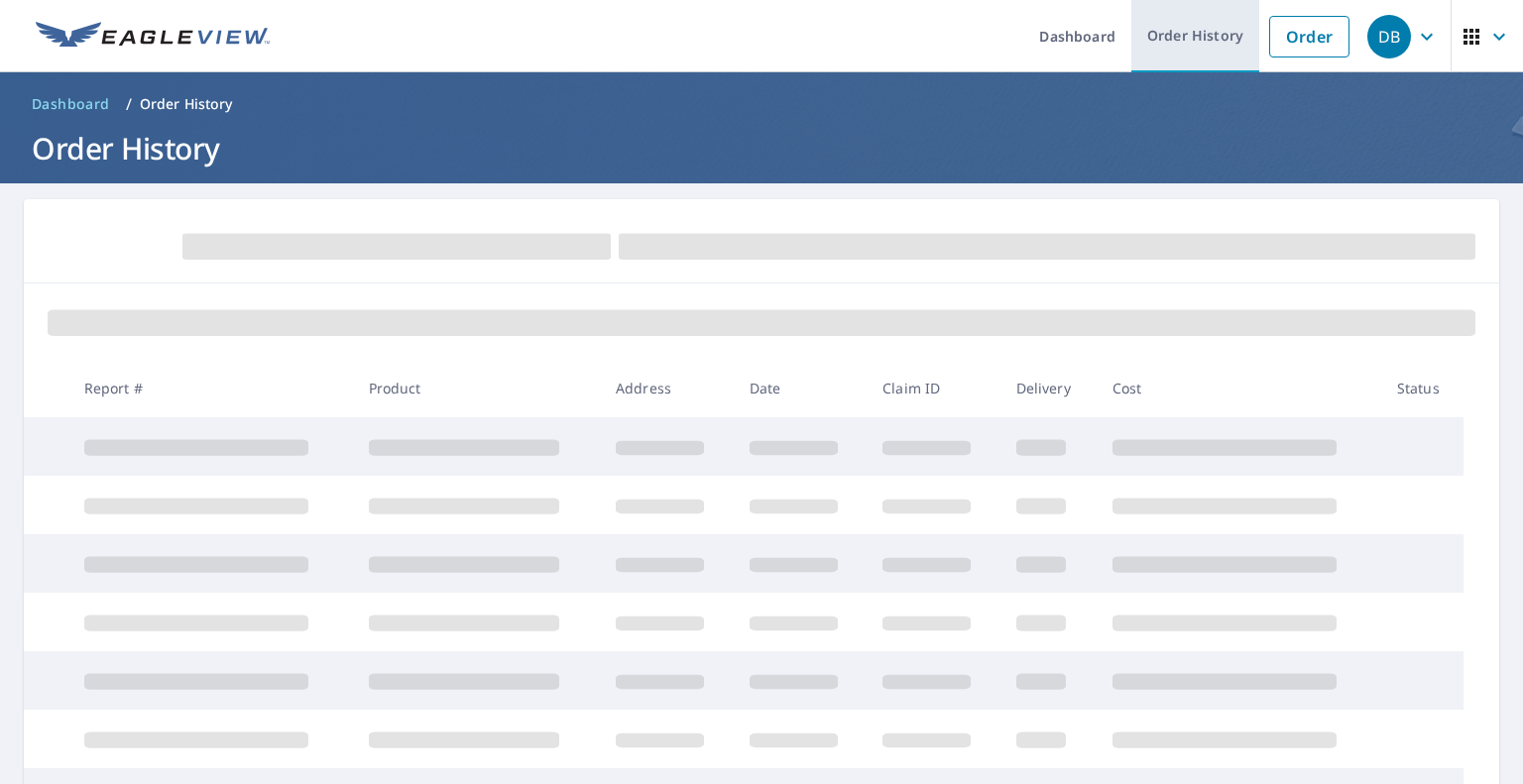 click on "Order History" at bounding box center (1195, 36) 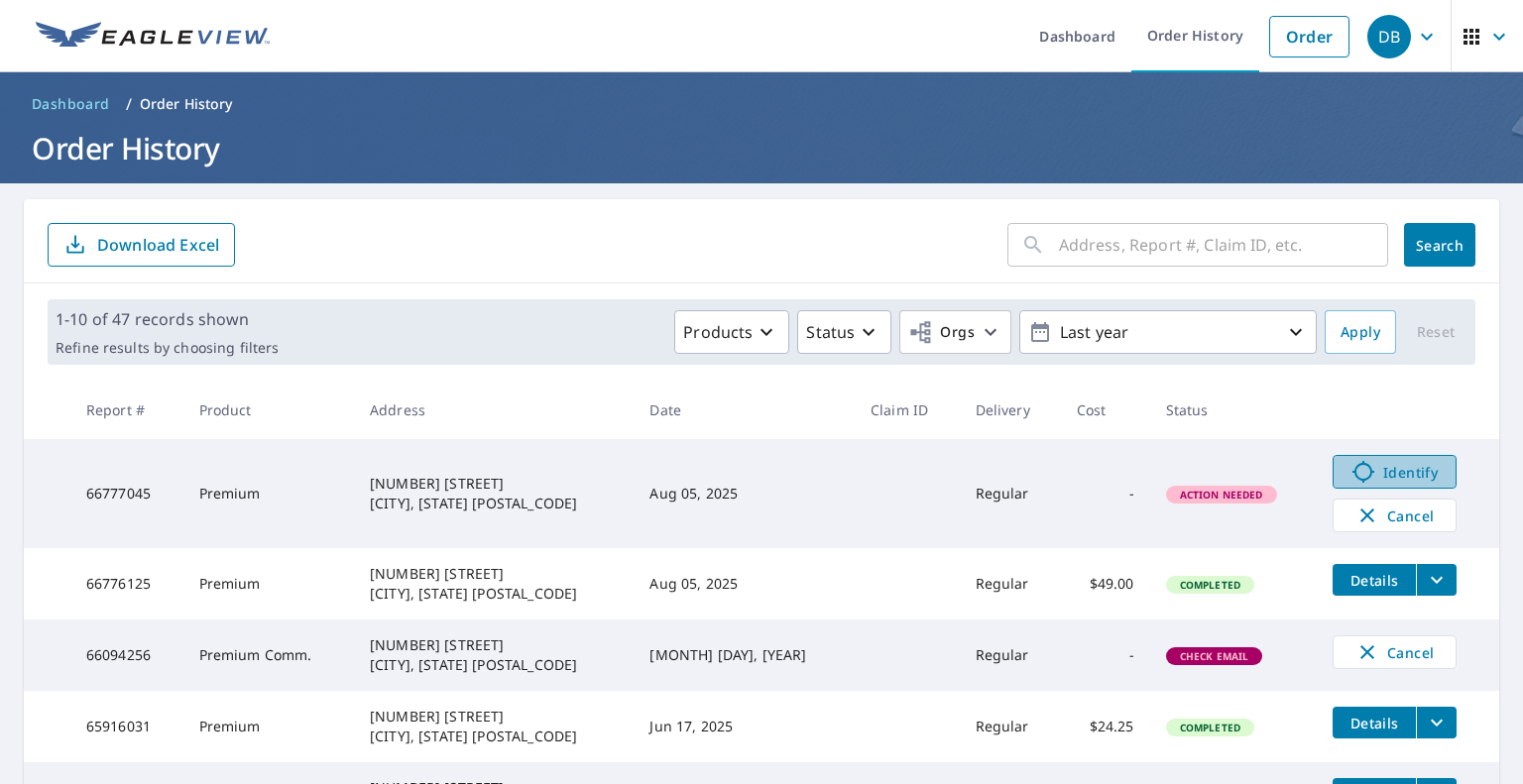 click on "Identify" at bounding box center (1394, 472) 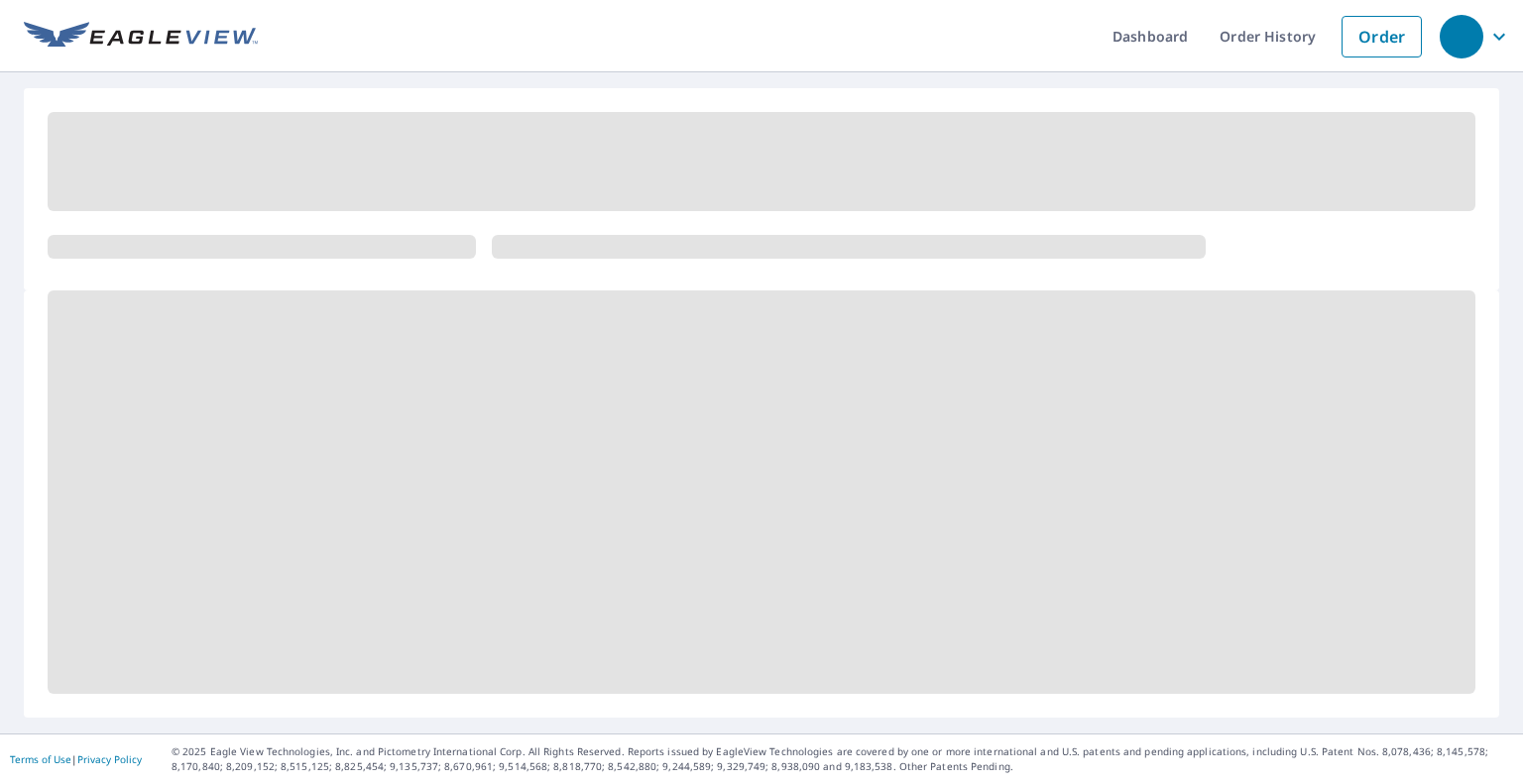 scroll, scrollTop: 0, scrollLeft: 0, axis: both 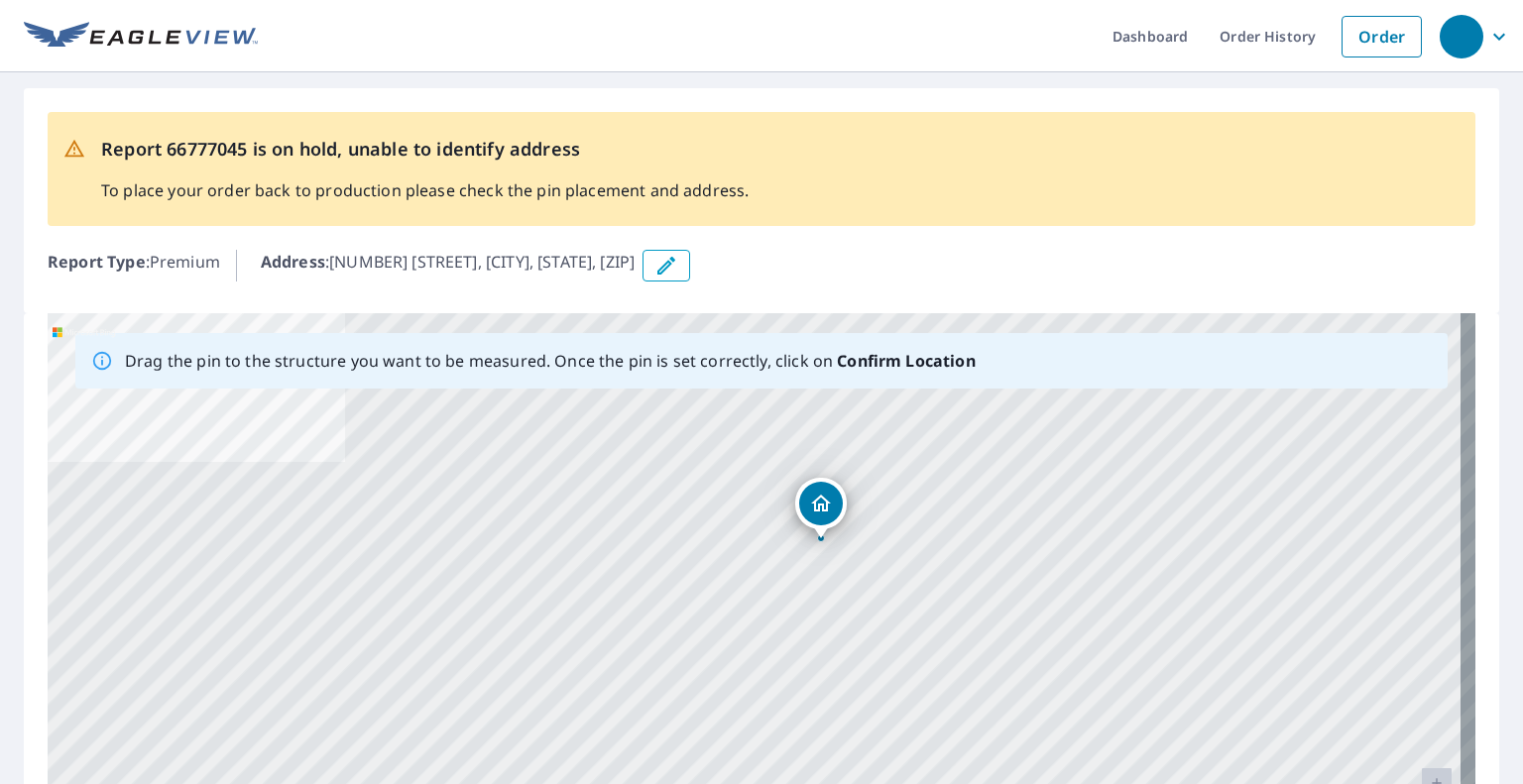 drag, startPoint x: 761, startPoint y: 585, endPoint x: 827, endPoint y: 503, distance: 105.26158 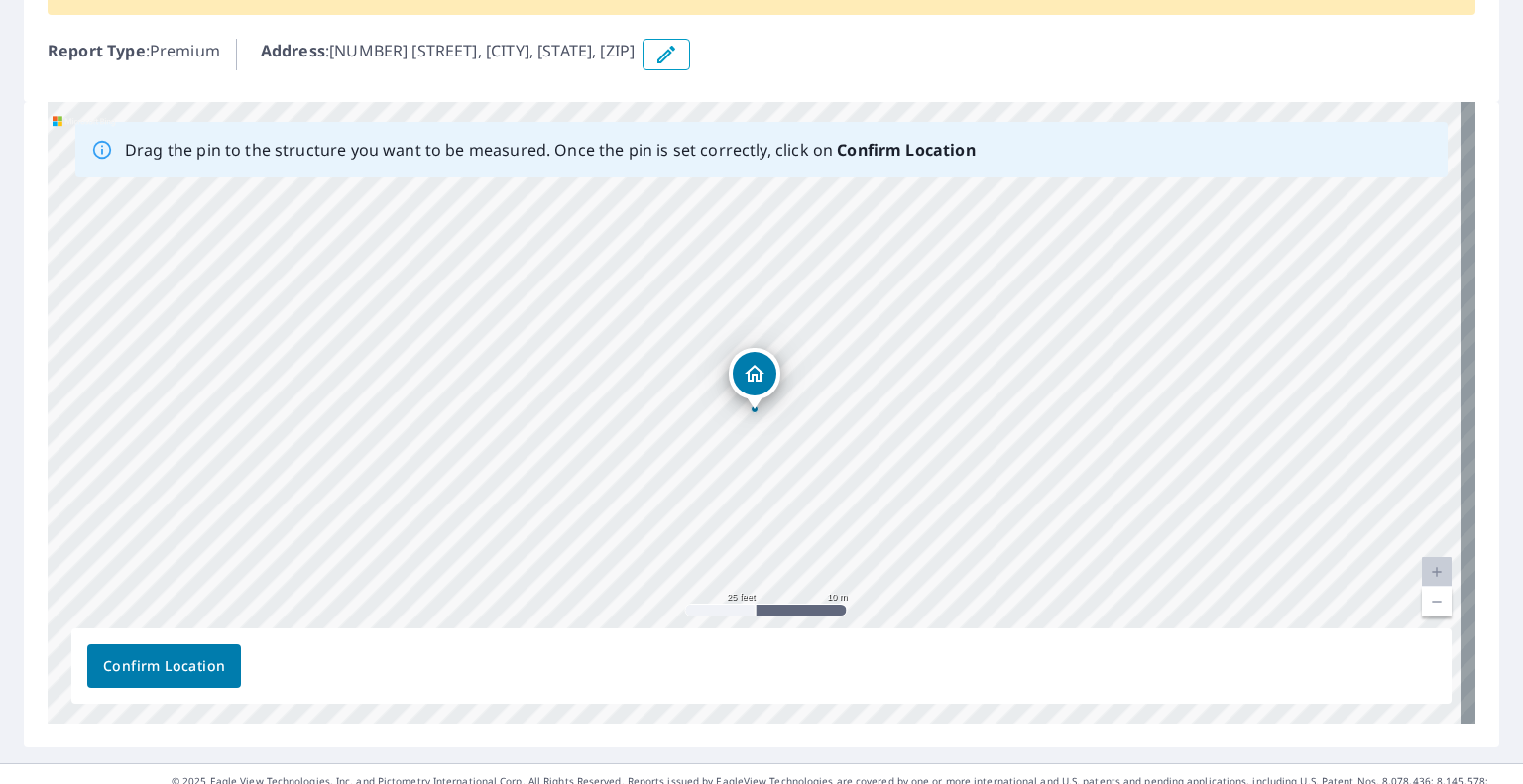 scroll, scrollTop: 240, scrollLeft: 0, axis: vertical 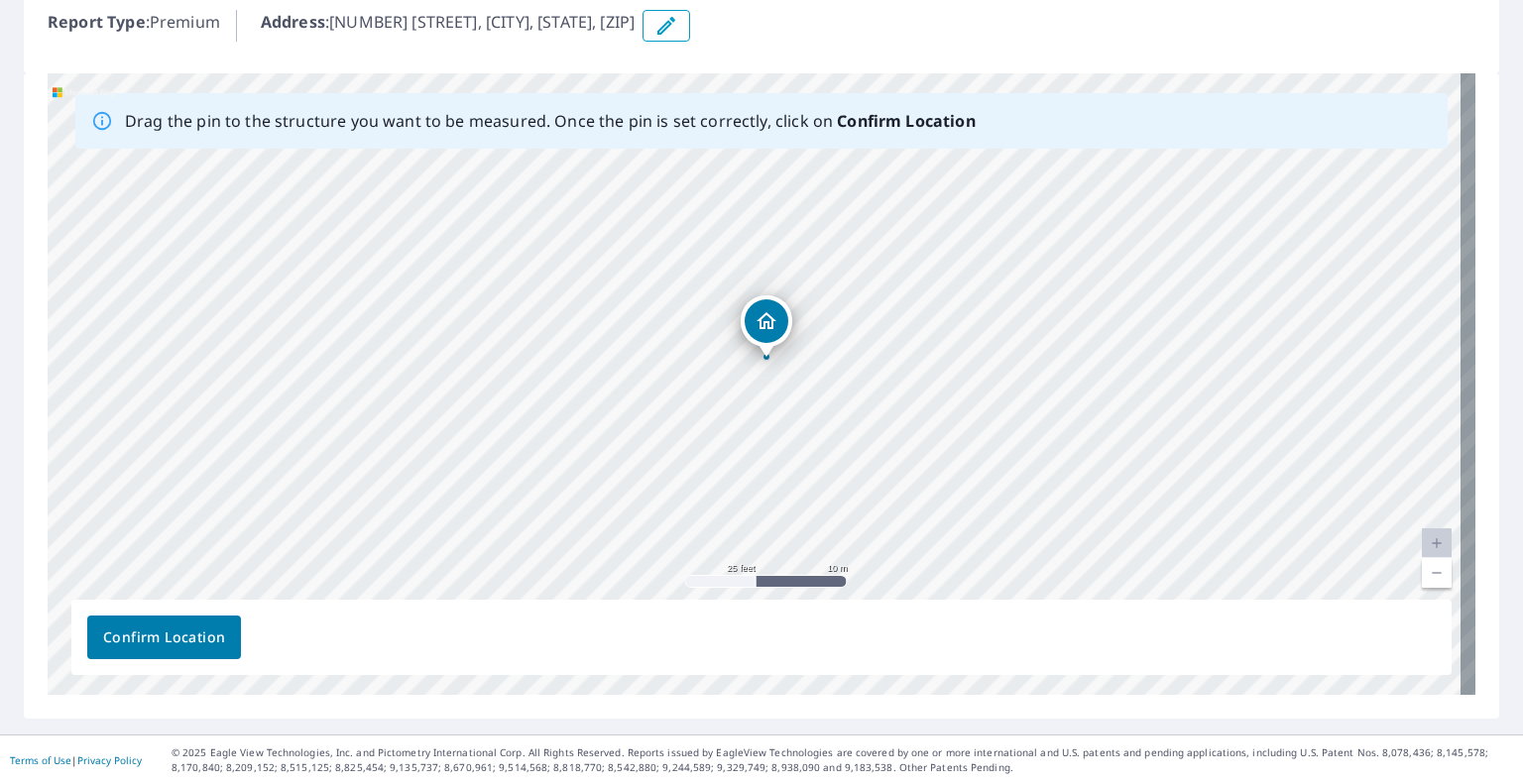 click on "Confirm Location" at bounding box center [164, 637] 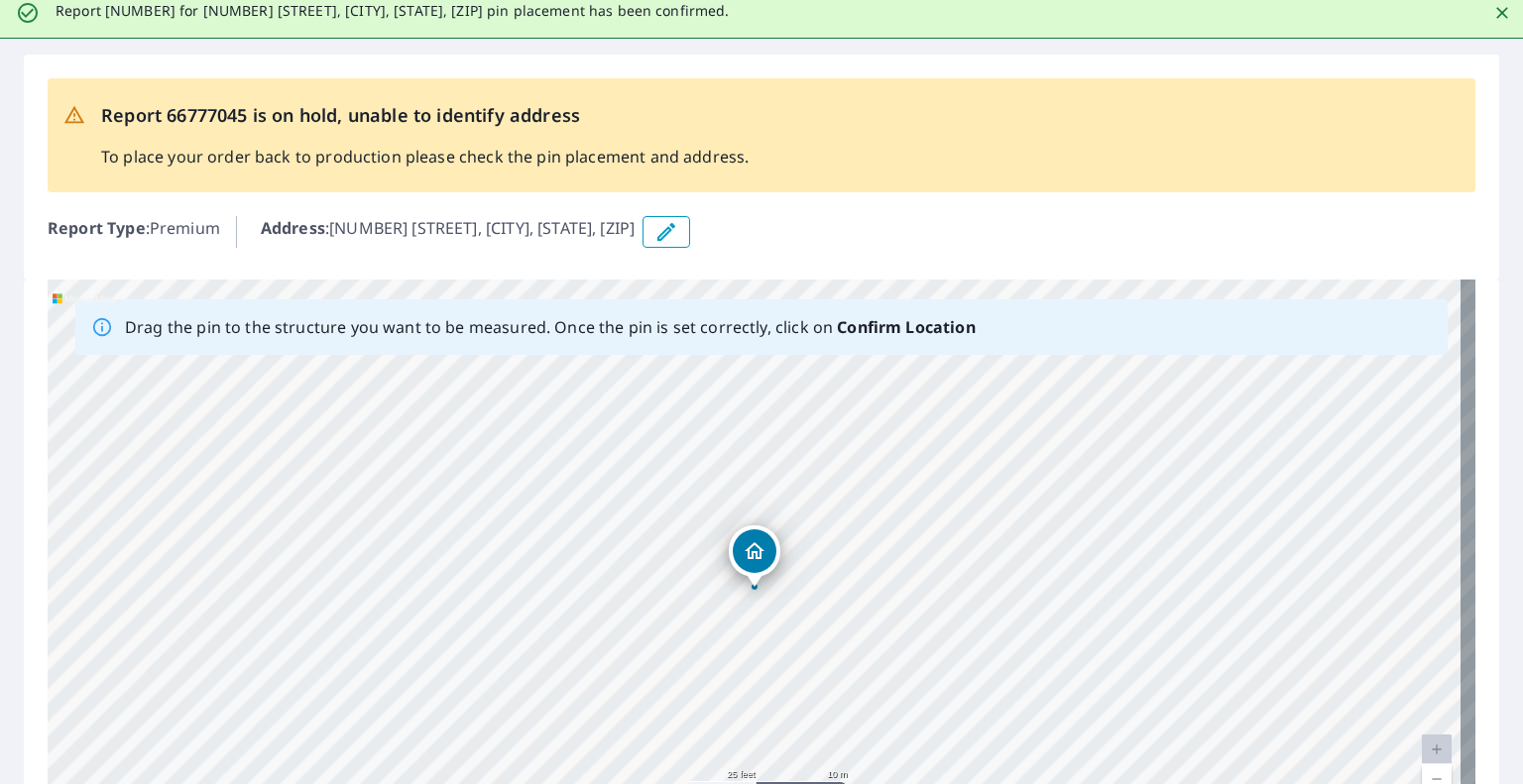 scroll, scrollTop: 0, scrollLeft: 0, axis: both 